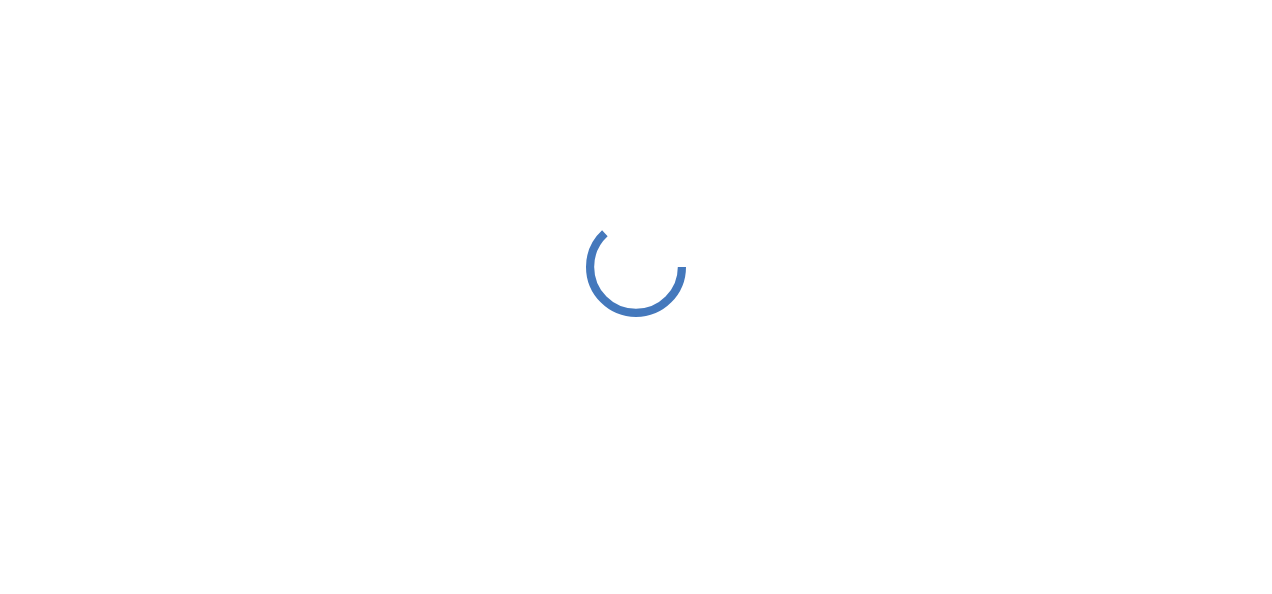 scroll, scrollTop: 0, scrollLeft: 0, axis: both 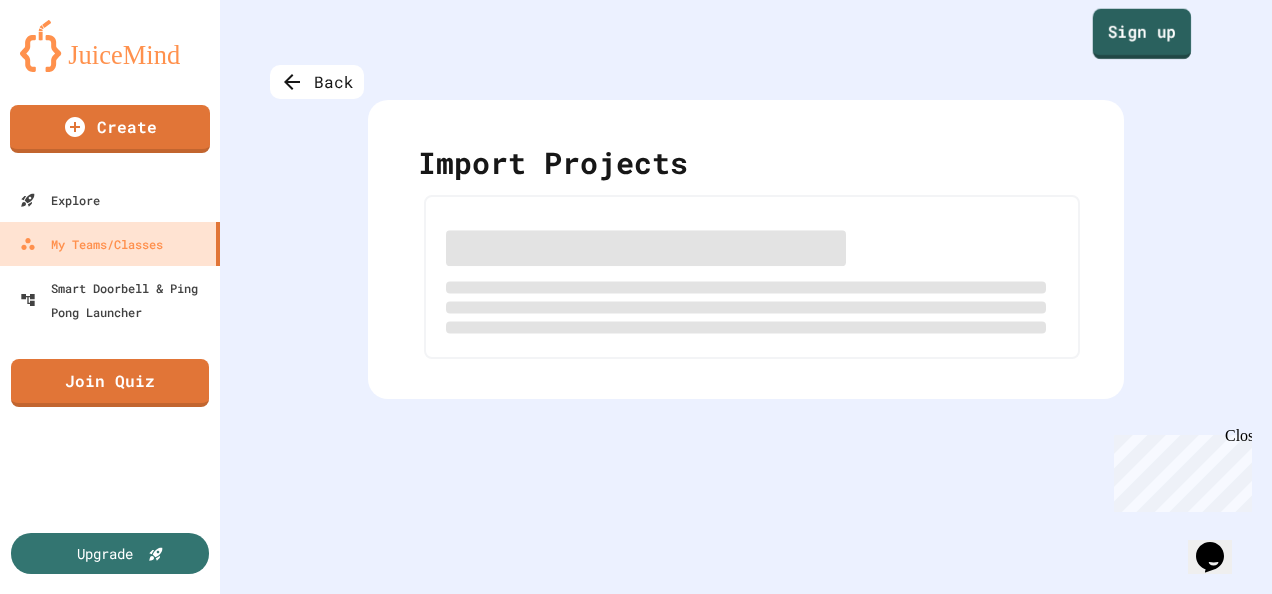click on "Sign up" at bounding box center (1142, 34) 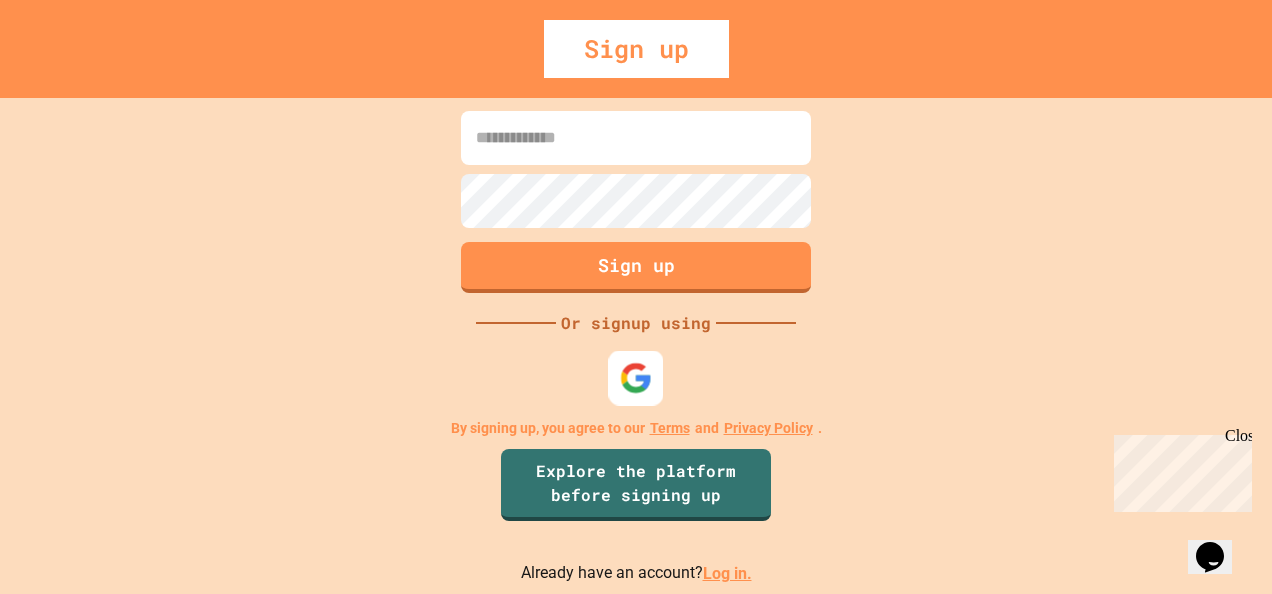 click at bounding box center [636, 378] 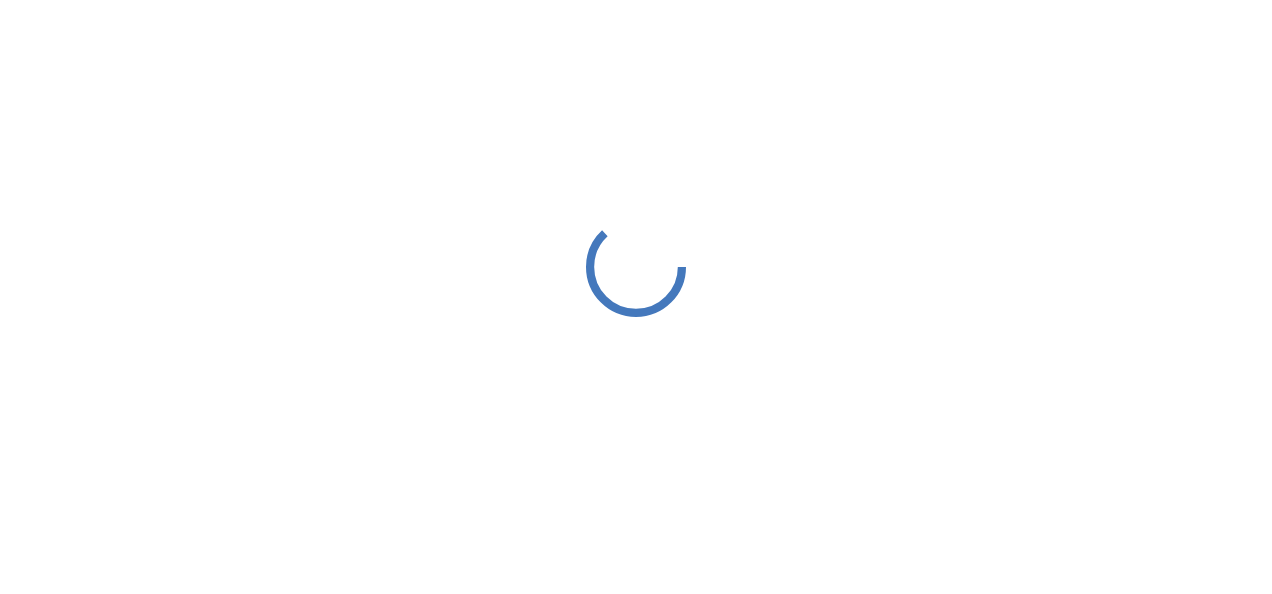 scroll, scrollTop: 0, scrollLeft: 0, axis: both 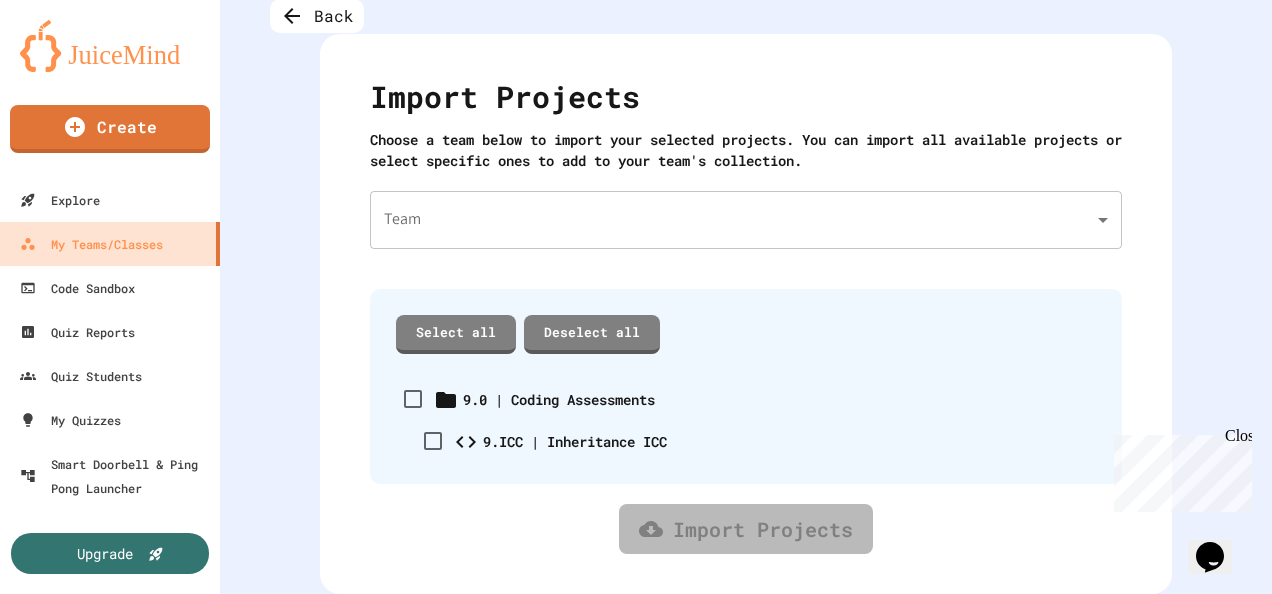 click on "Close" at bounding box center (1237, 439) 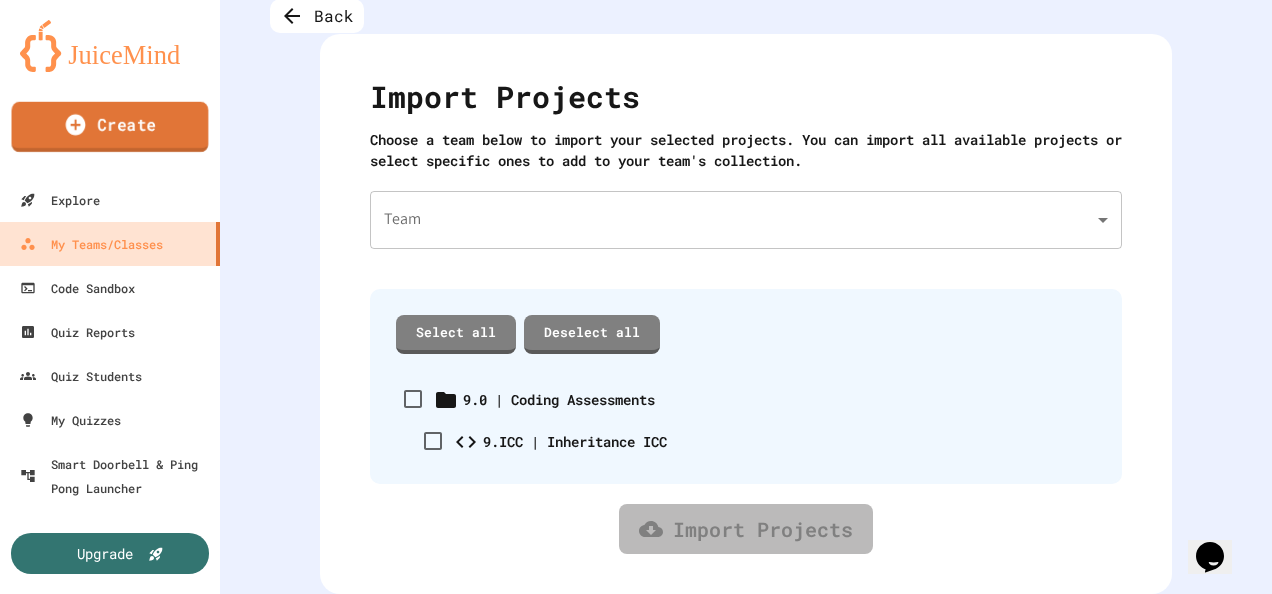 click on "Create" at bounding box center (110, 127) 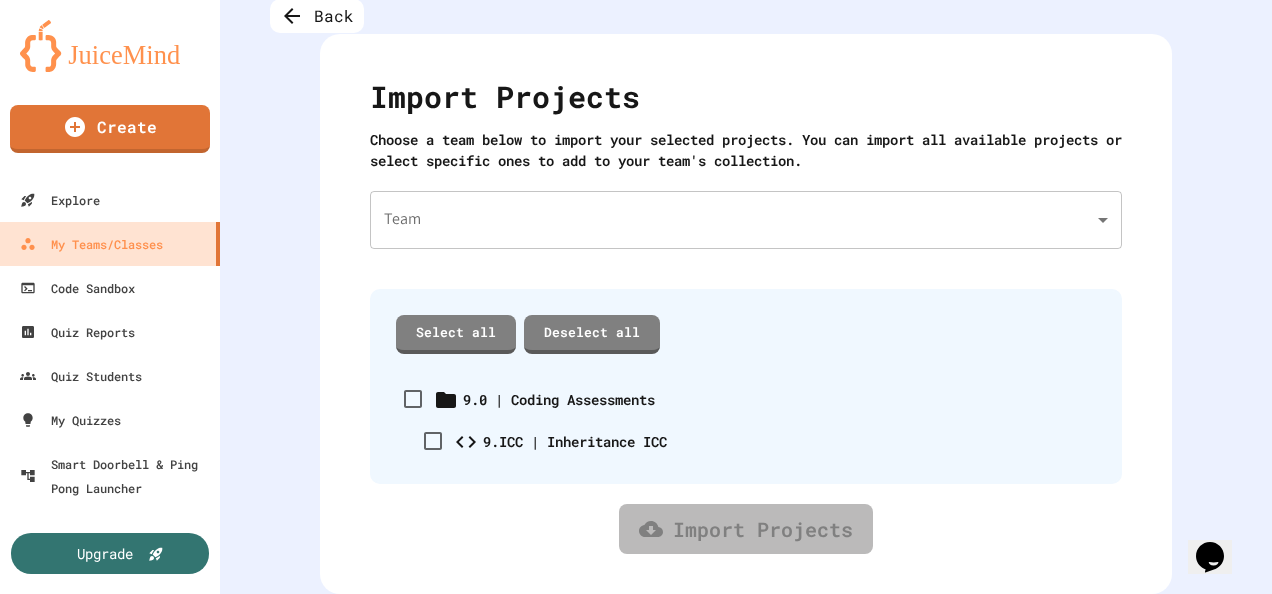 scroll, scrollTop: 0, scrollLeft: 0, axis: both 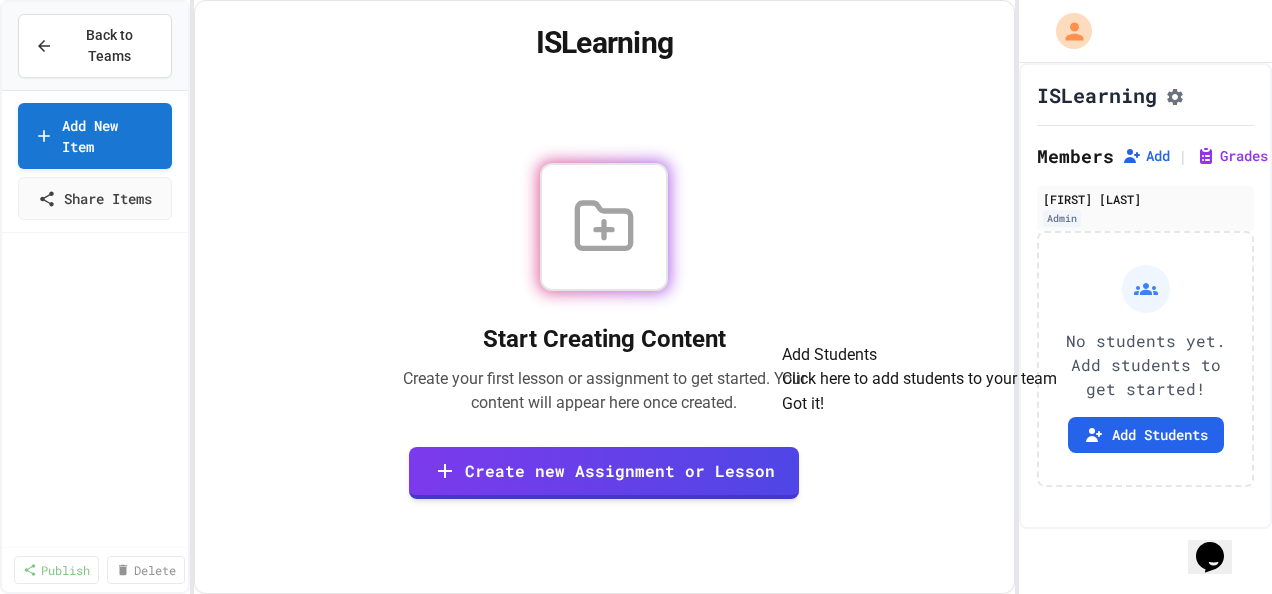 click on "Got it!" at bounding box center (803, 404) 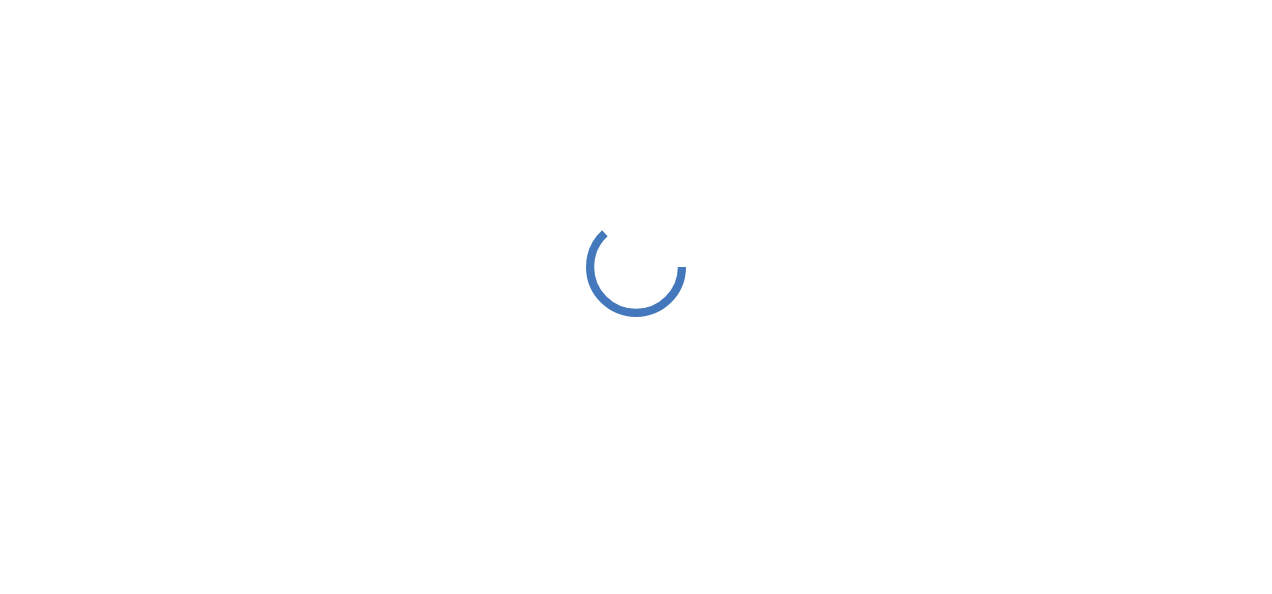 scroll, scrollTop: 0, scrollLeft: 0, axis: both 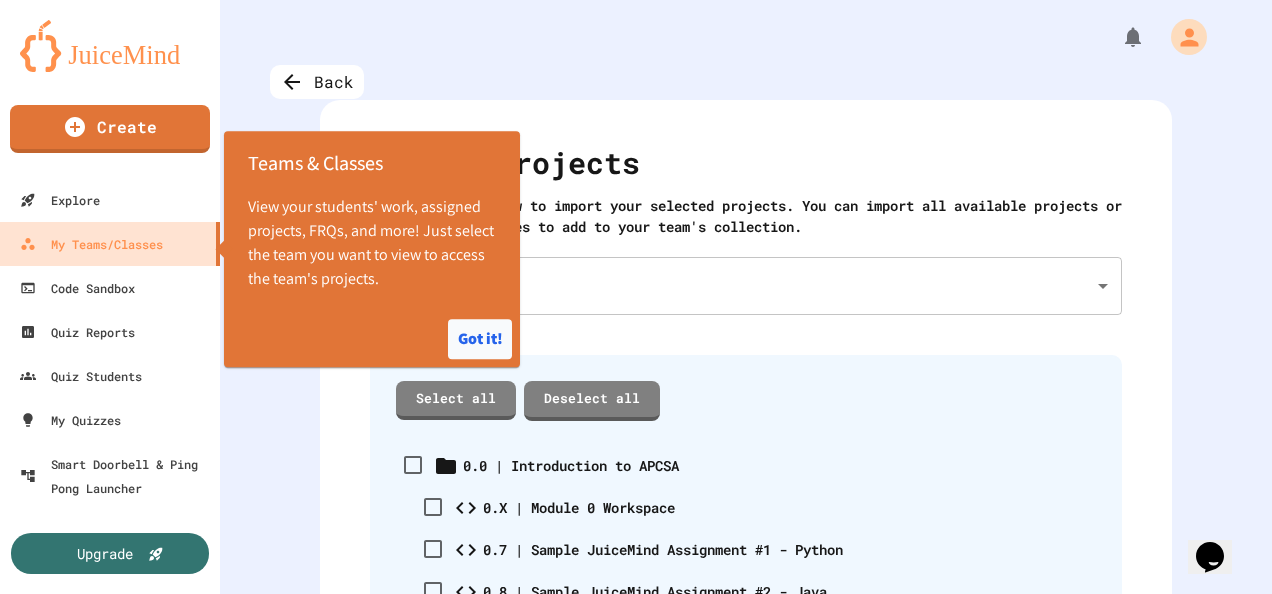 click on "Got it!" at bounding box center [480, 339] 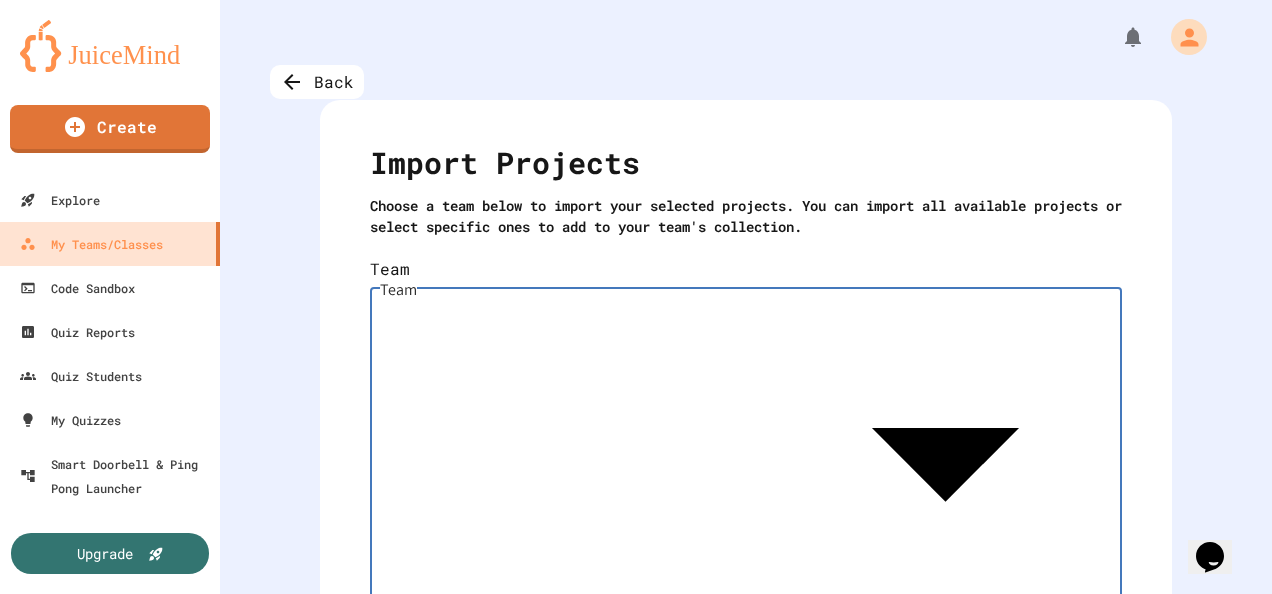 click on "We are updating our servers at 7PM EST on 3/11/2025. JuiceMind should continue to work as expected, but if you experience any issues, please chat with us. Create Explore My Teams/Classes Code Sandbox Quiz Reports Quiz Students My Quizzes Smart Doorbell & Ping Pong Launcher Upgrade Back Import Projects Choose a team below to import your selected projects. You can import all available projects or select specific ones to add to your team's collection. Team Team Select all Deselect all 0.0 | Introduction to APCSA 0.X | Module 0 Workspace 0.7 | Sample JuiceMind Assignment #1 - Python 0.8 | Sample JuiceMind Assignment #2 - Java 1.0 | Primitive Types 1.0 | Lessons and Notes 1.X | Module 1 Workspace 1.1 | Why Programming? Why Java? Syntax and Output 1.2 | Variables and Data Types 1.3 | Scanner and Input 1.4.1 | Expressions and Assignment Statements 1.4.2 | Compound Assignment Operators 1.4.3 | Casting and Ranges of Variables 1.0 | Graded Labs 1.L1 | Java Basics - Fish Lab 1.0 | Practice Labs" at bounding box center [636, 297] 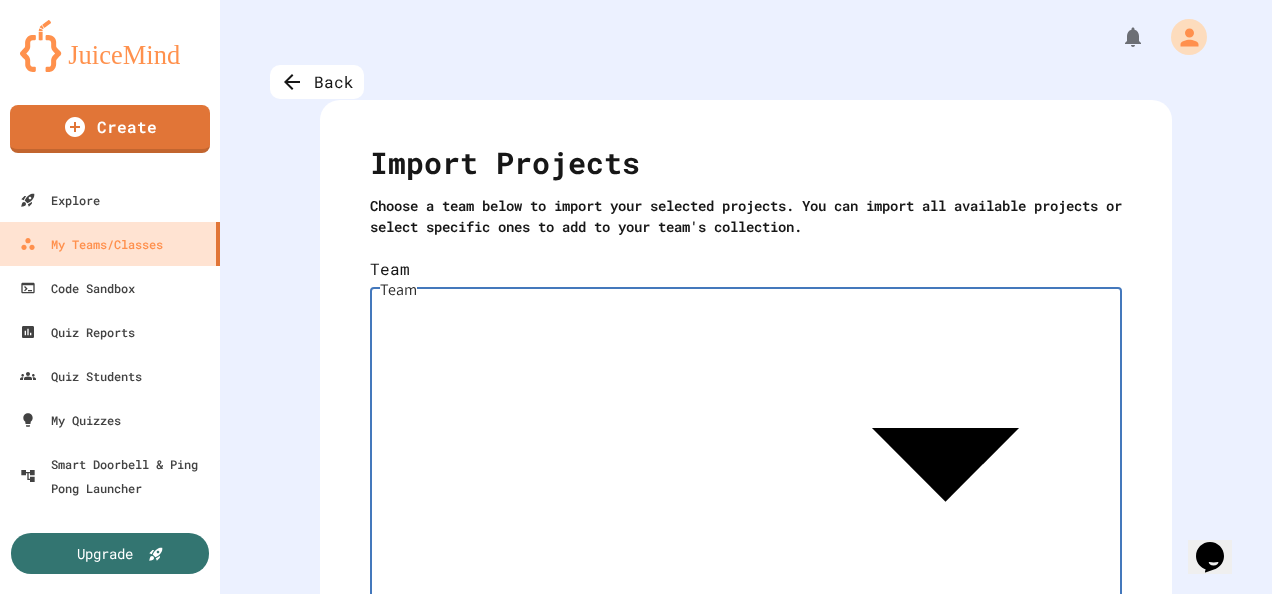 click on "ISLearning" at bounding box center (646, 646) 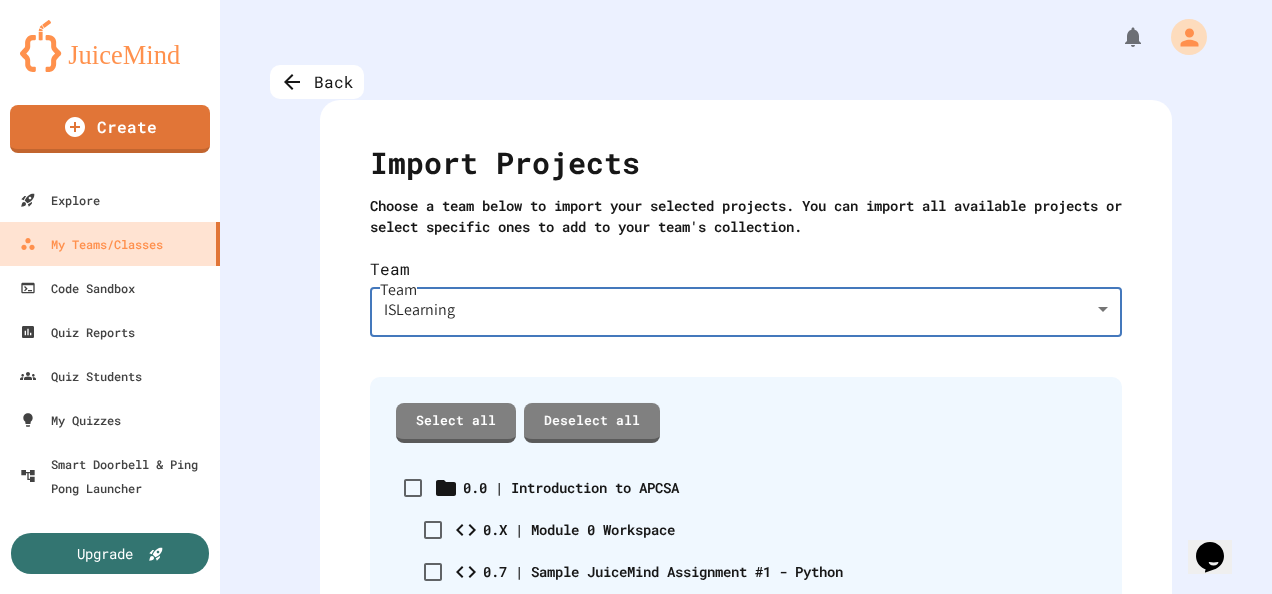 scroll, scrollTop: 100, scrollLeft: 0, axis: vertical 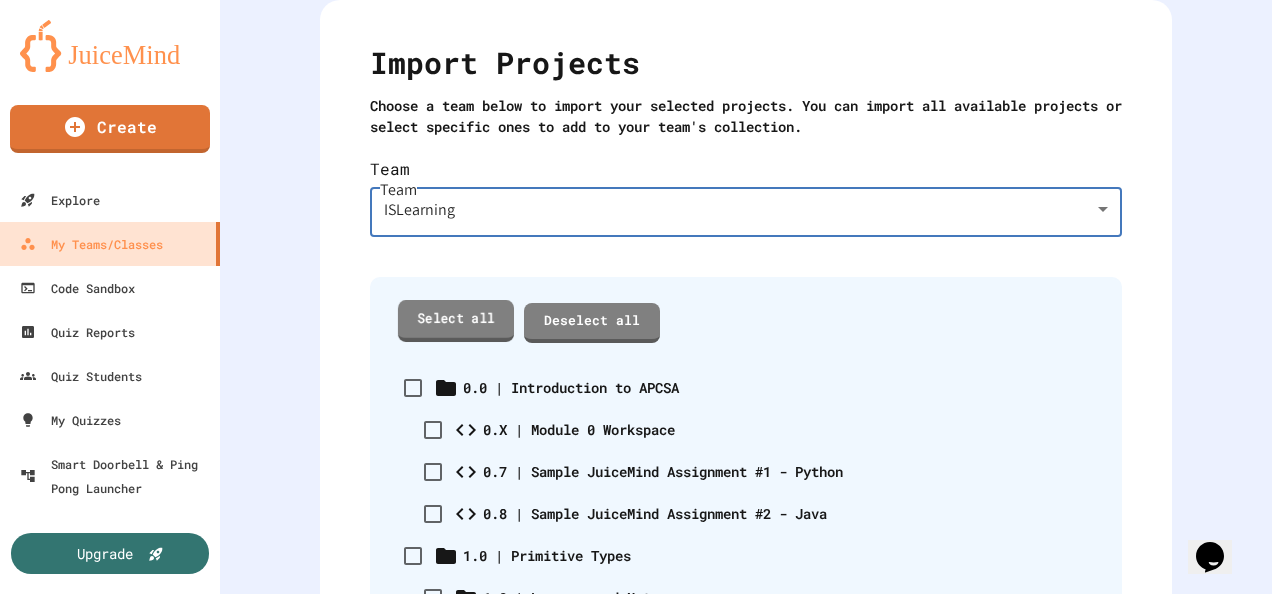 click on "Select all" at bounding box center [456, 320] 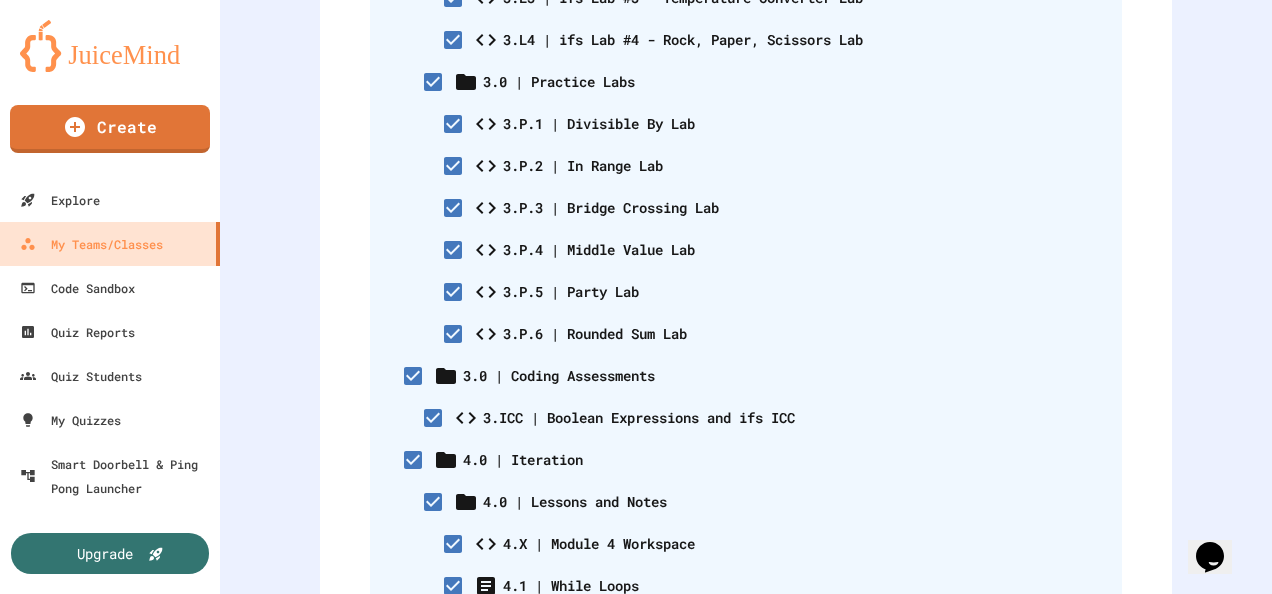 scroll, scrollTop: 5400, scrollLeft: 0, axis: vertical 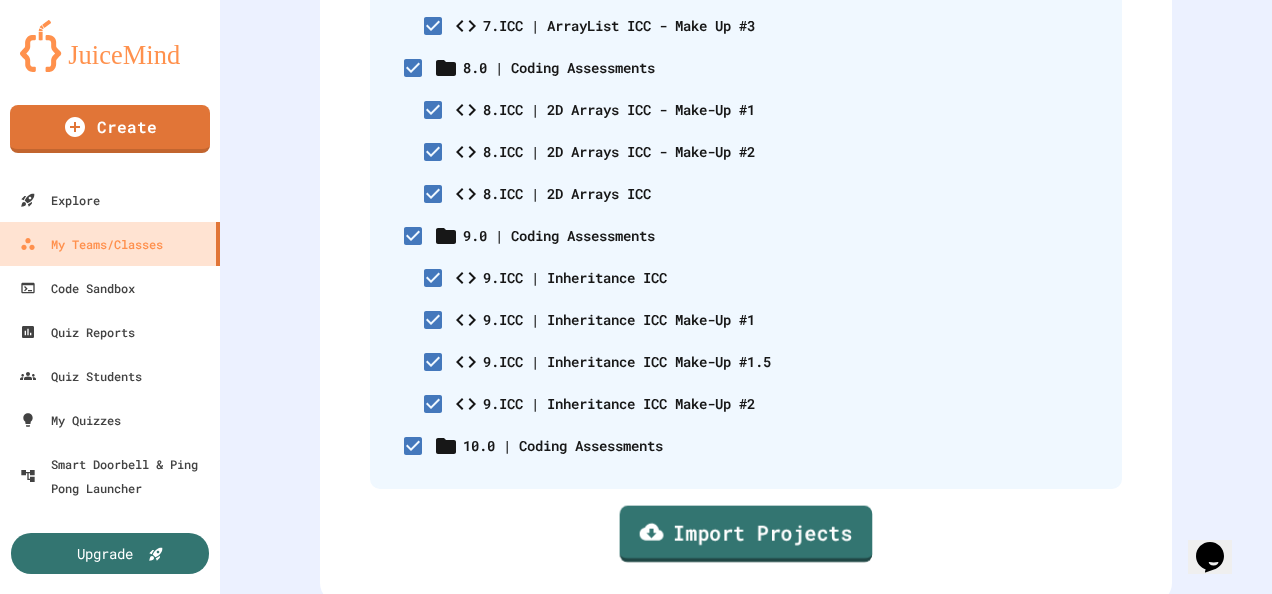 click on "Import Projects" at bounding box center (746, 533) 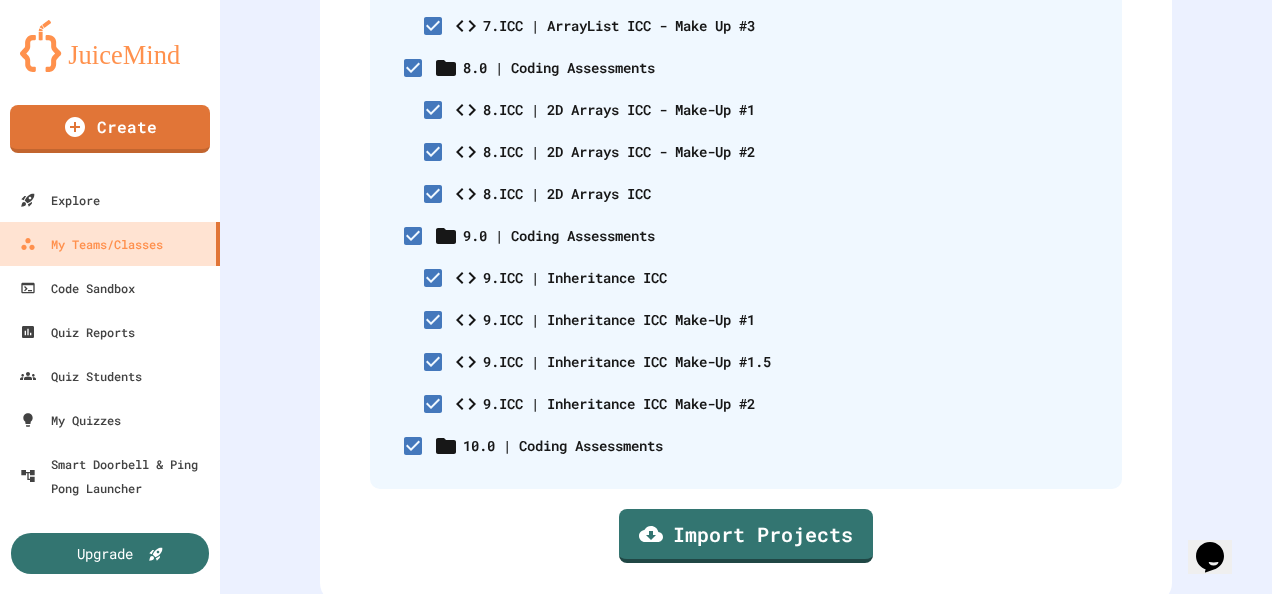 click on "Confirm" at bounding box center (697, 872) 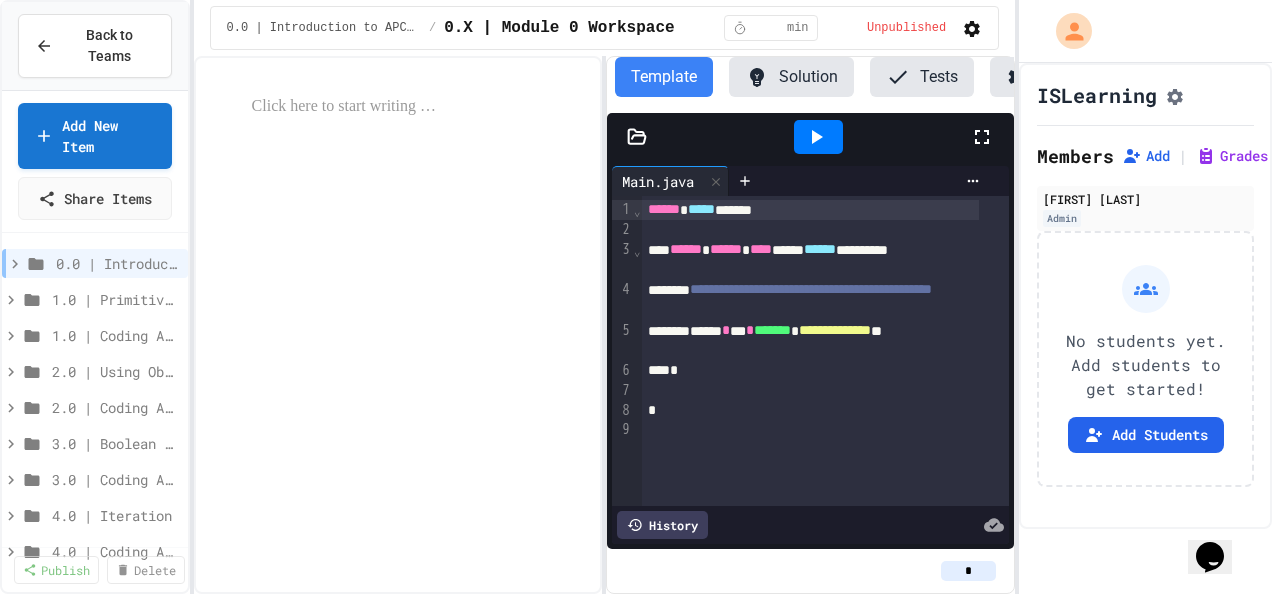 click on "**********" at bounding box center [605, 325] 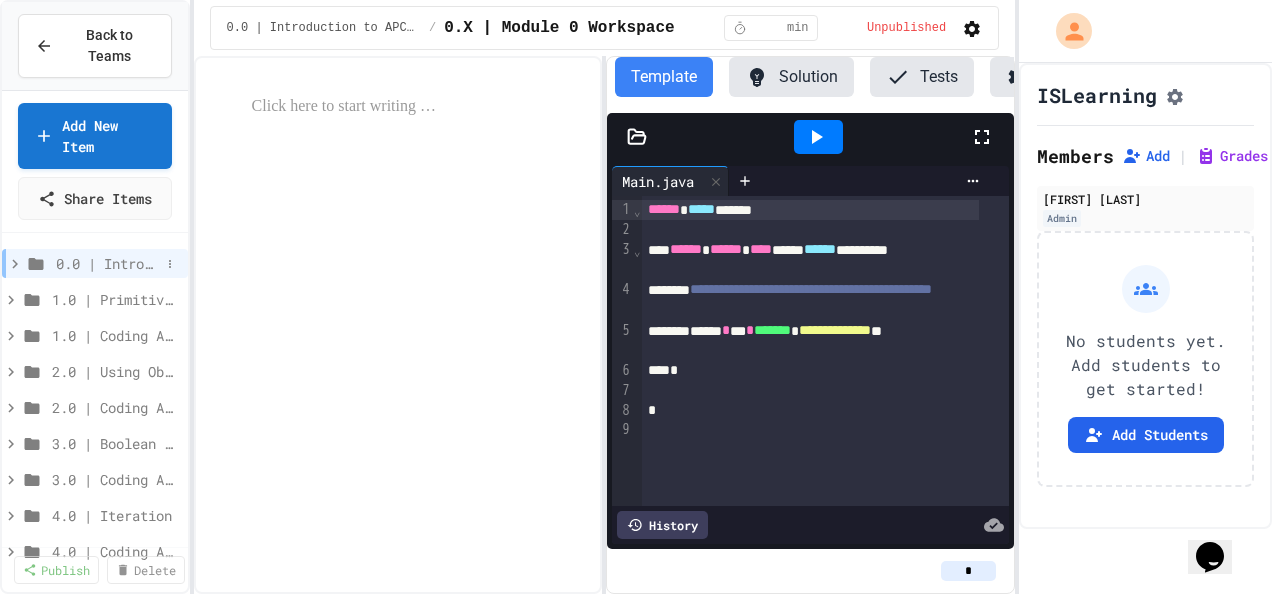 click 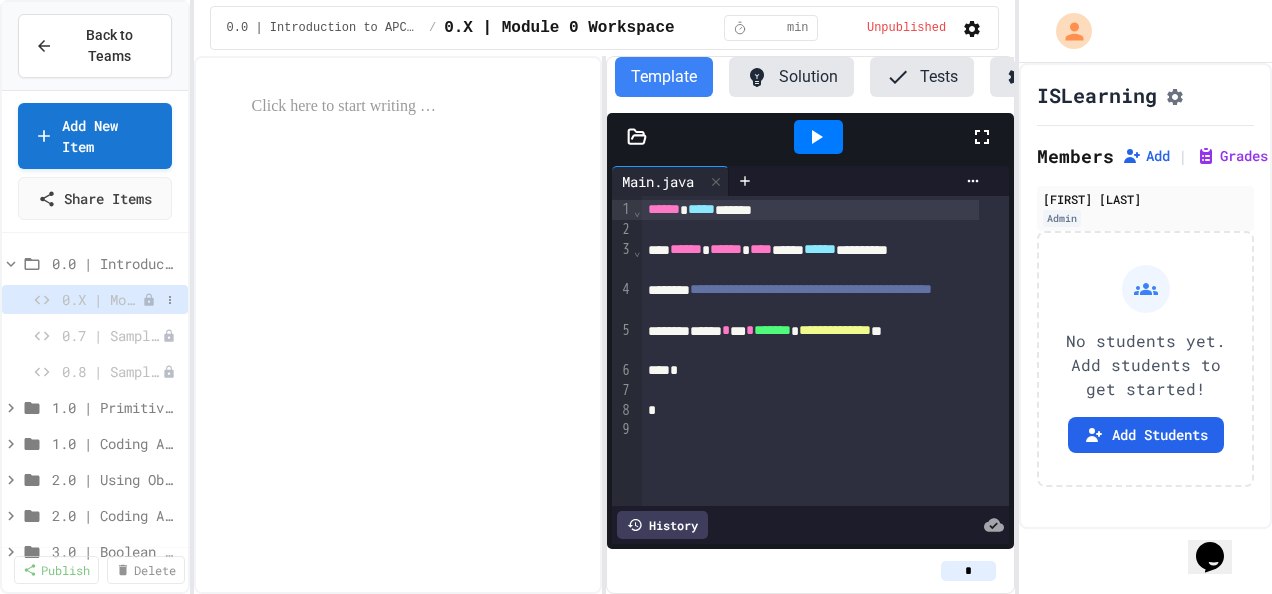 click on "0.X | Module 0 Workspace" at bounding box center [102, 299] 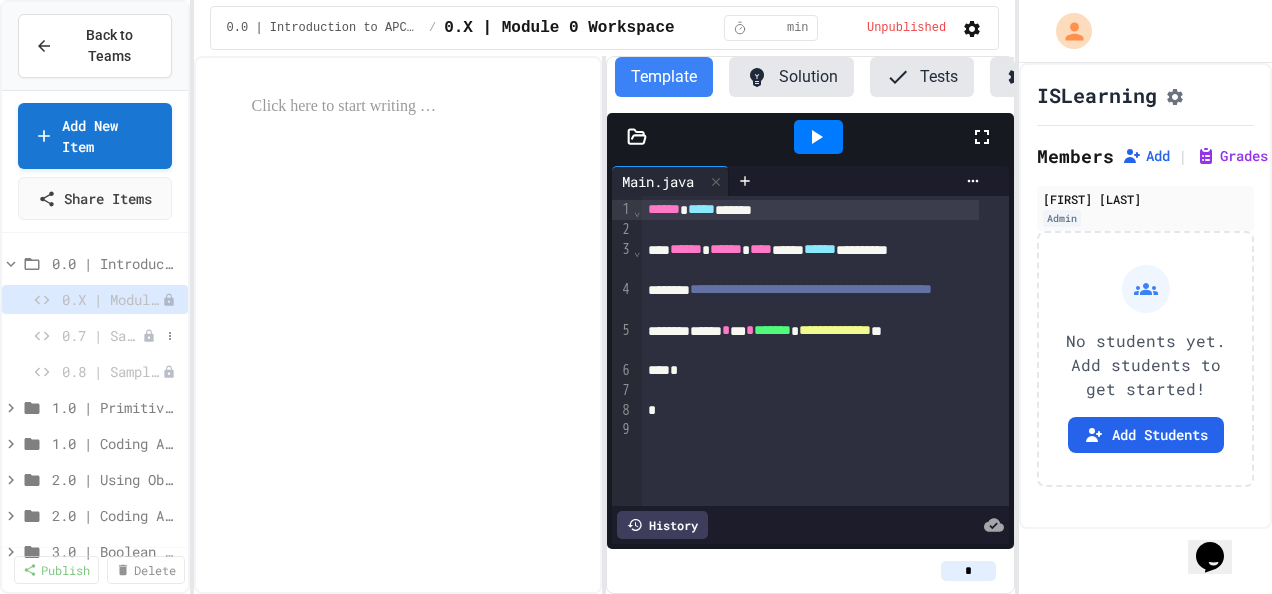 click on "0.7 | Sample JuiceMind Assignment #1 - Python" at bounding box center (102, 335) 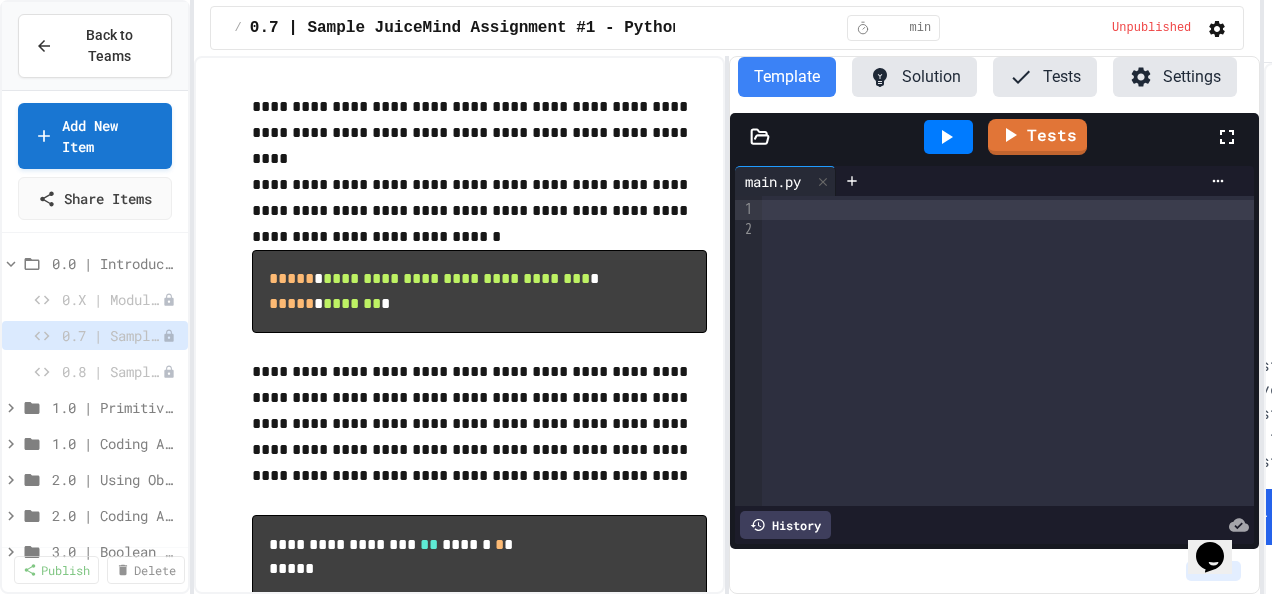 click on "**********" at bounding box center (636, 297) 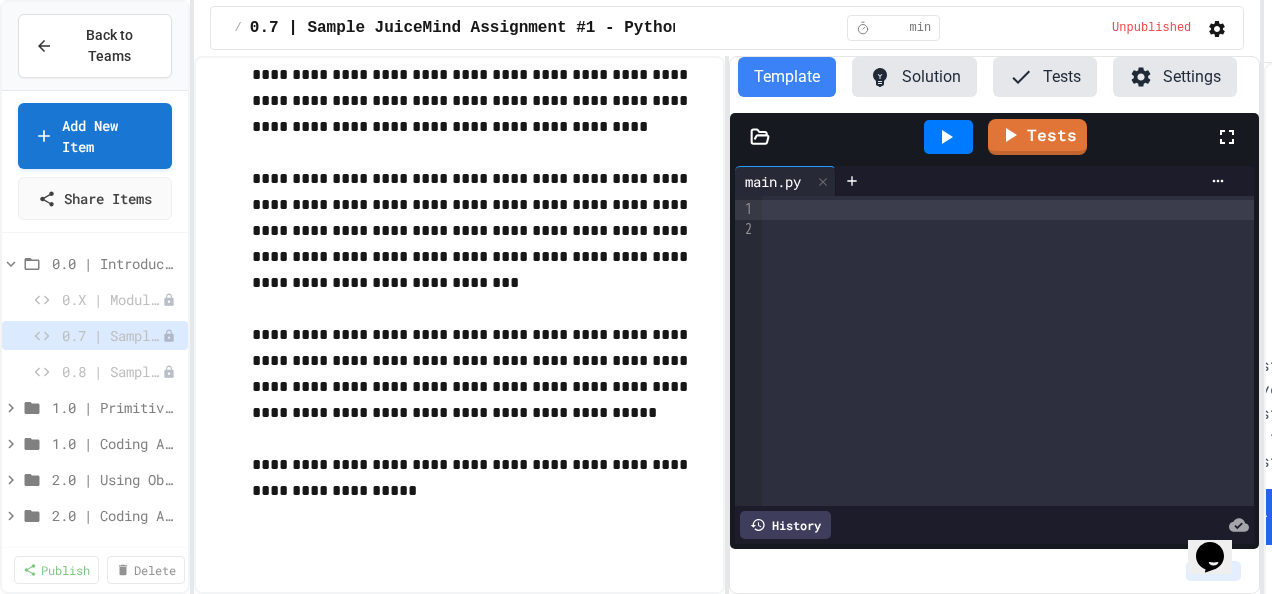 scroll, scrollTop: 0, scrollLeft: 0, axis: both 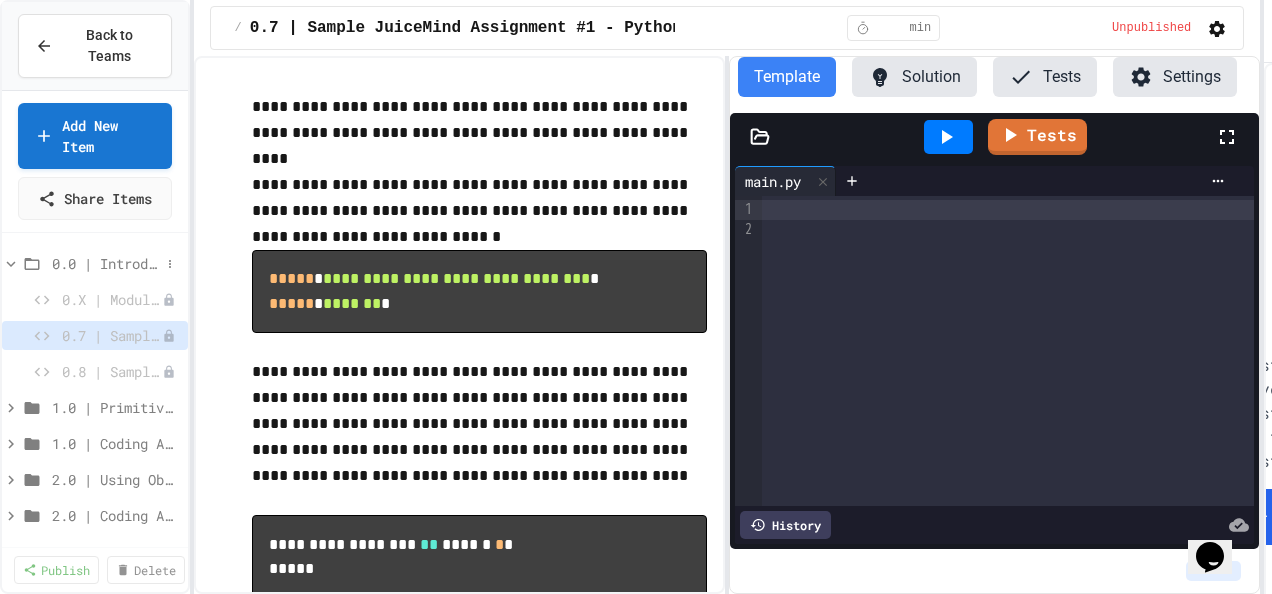 click 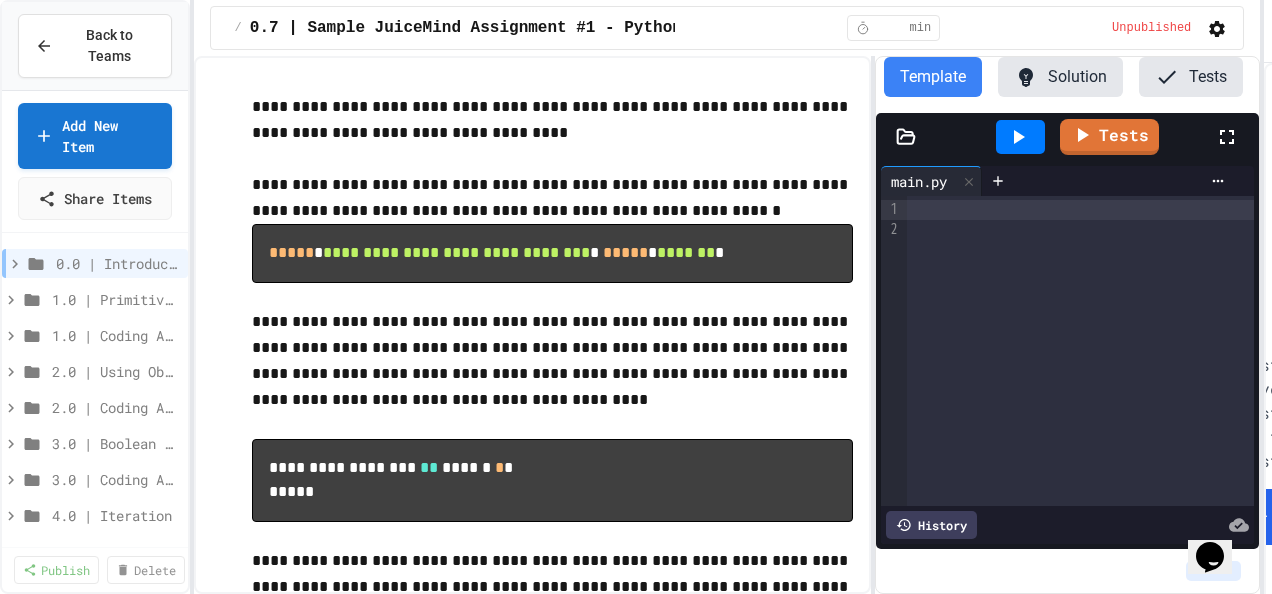 click on "**********" at bounding box center (727, 325) 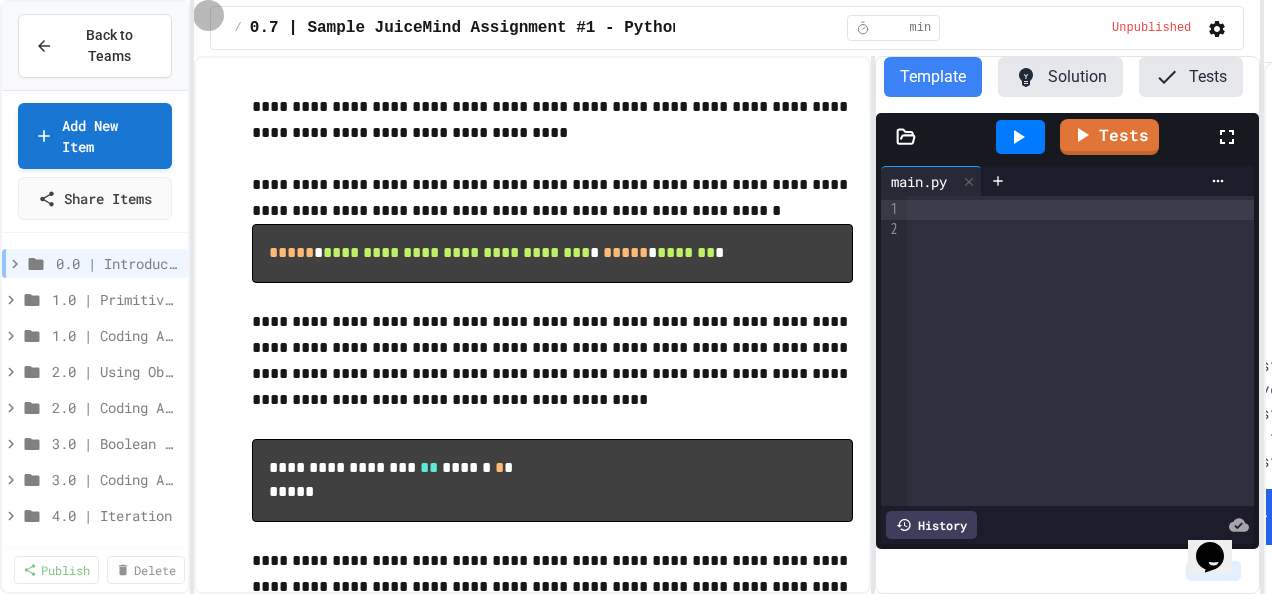 click 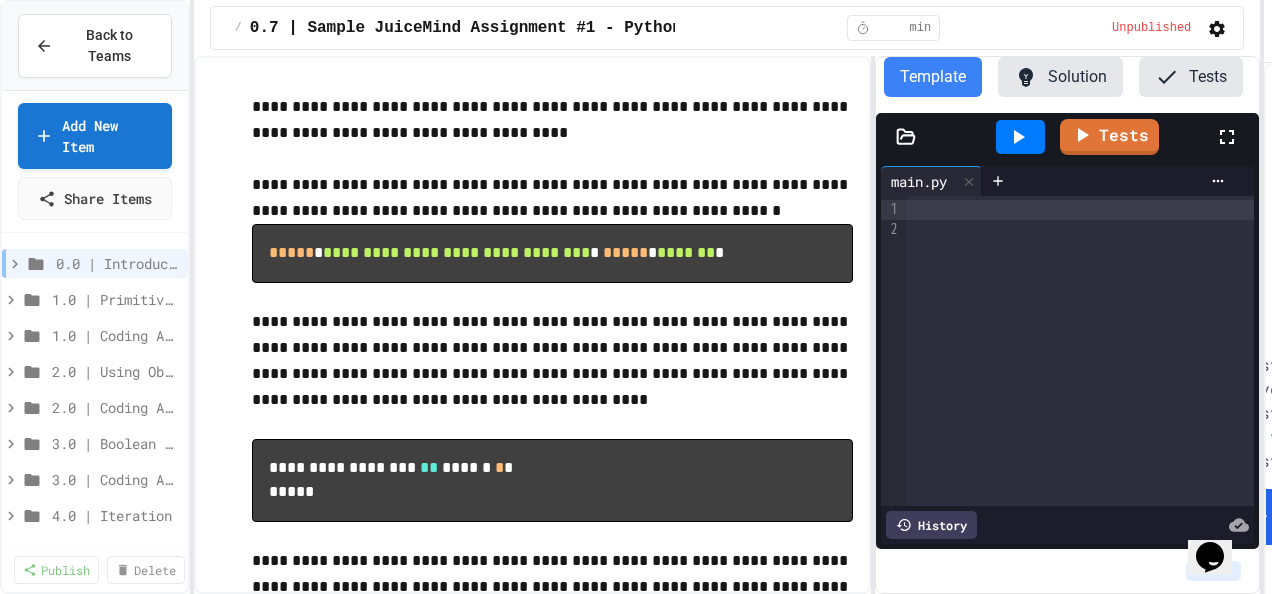 click at bounding box center (636, 596) 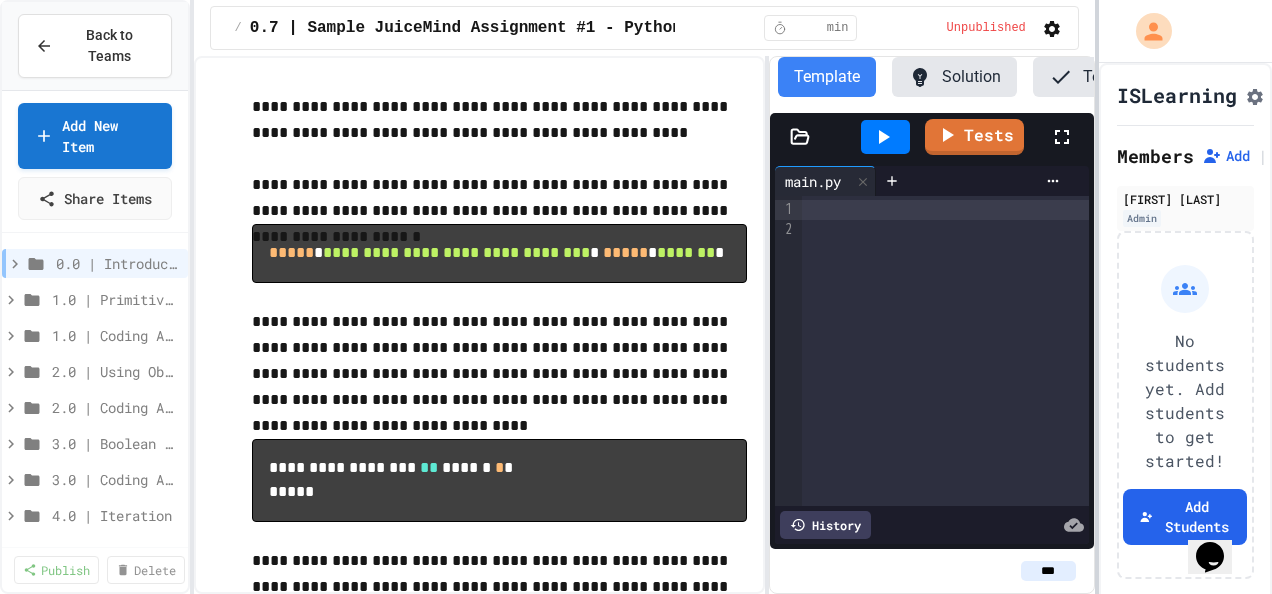 click at bounding box center (1097, 297) 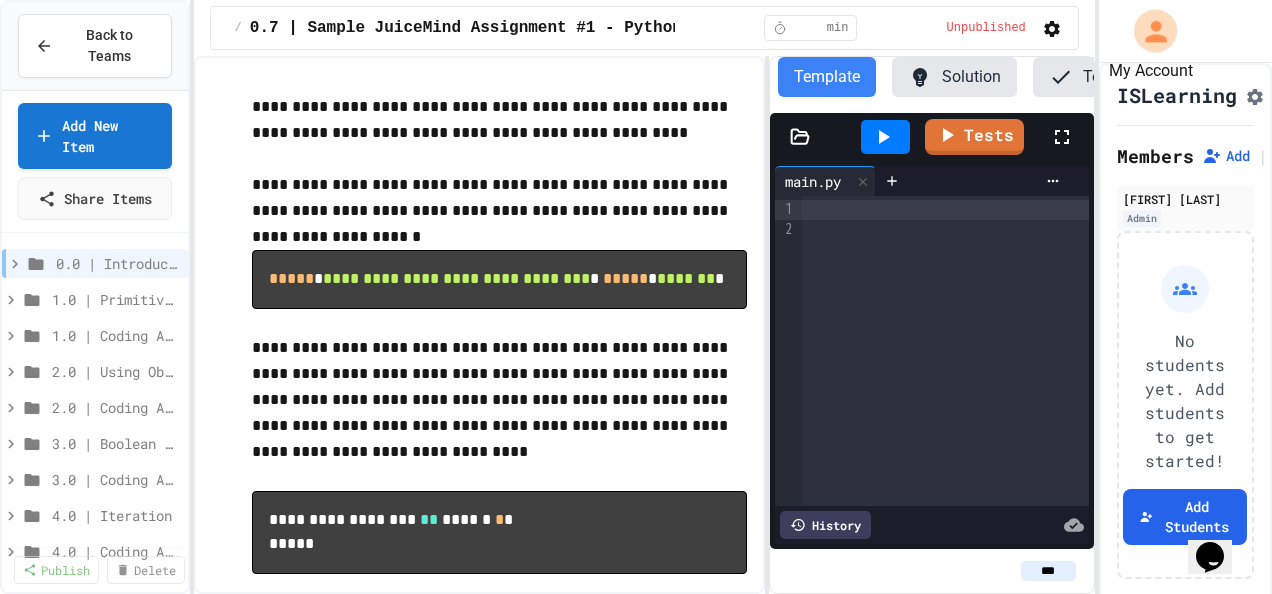 click 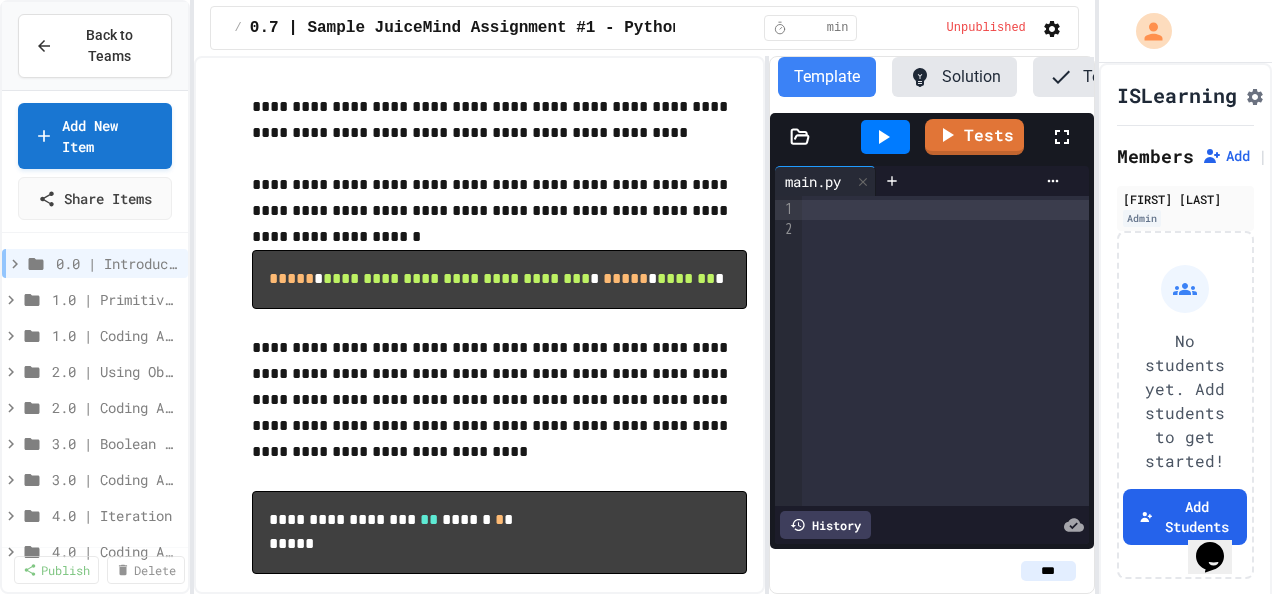 click at bounding box center [636, 594] 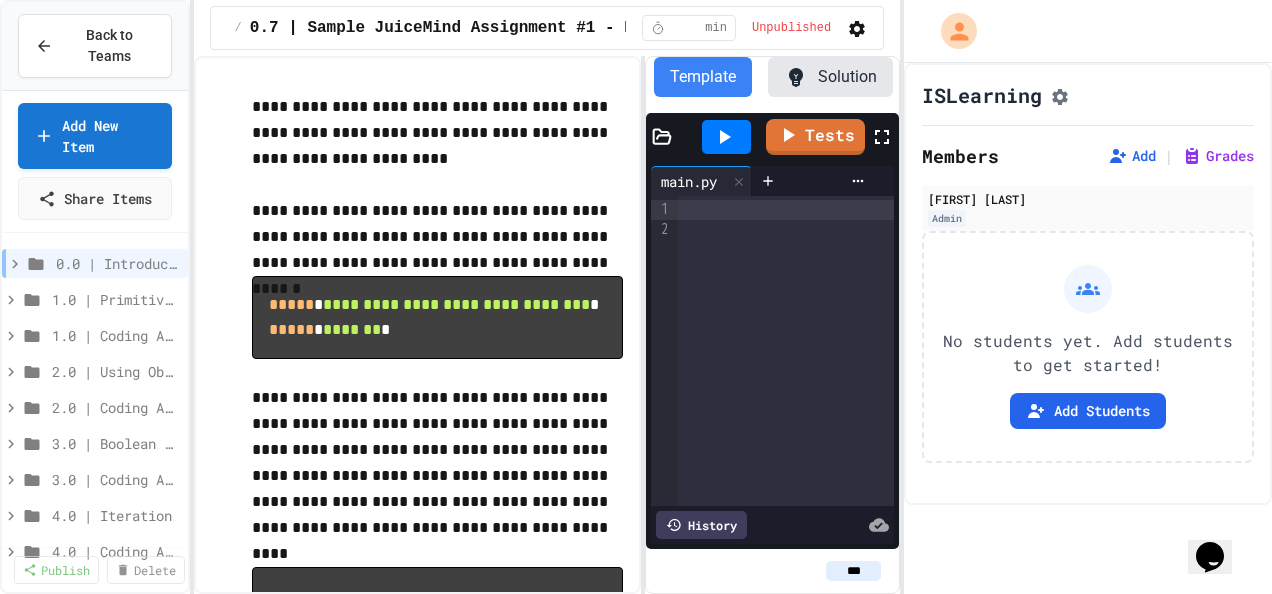 click on "**********" at bounding box center (636, 297) 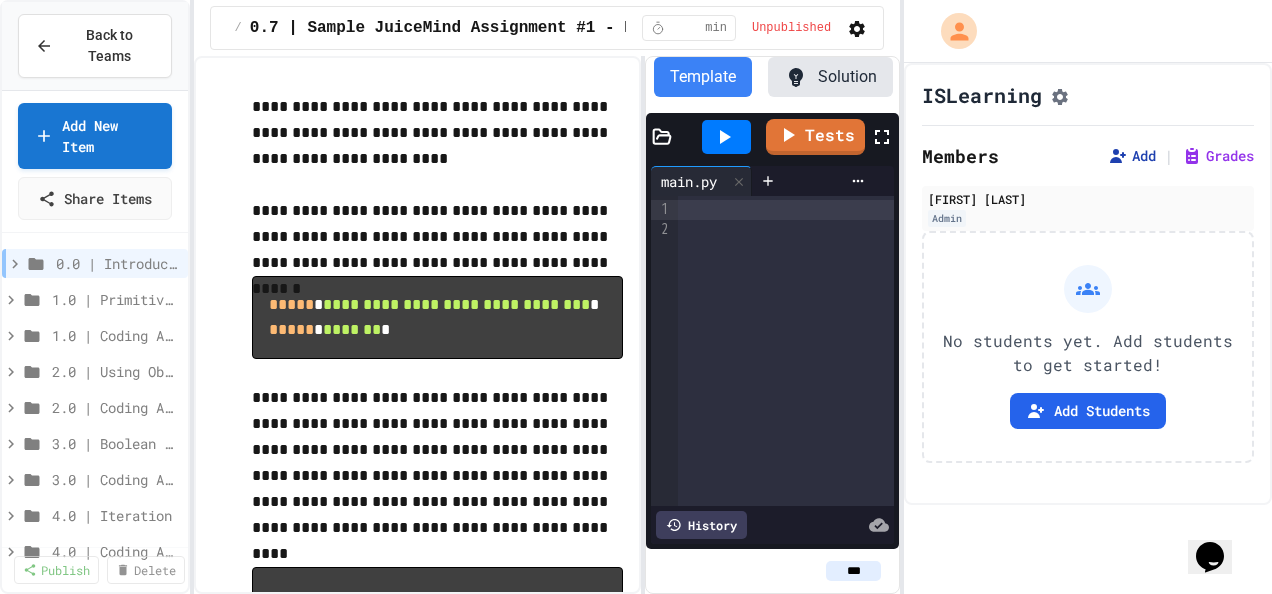 click on "Add" at bounding box center (1132, 156) 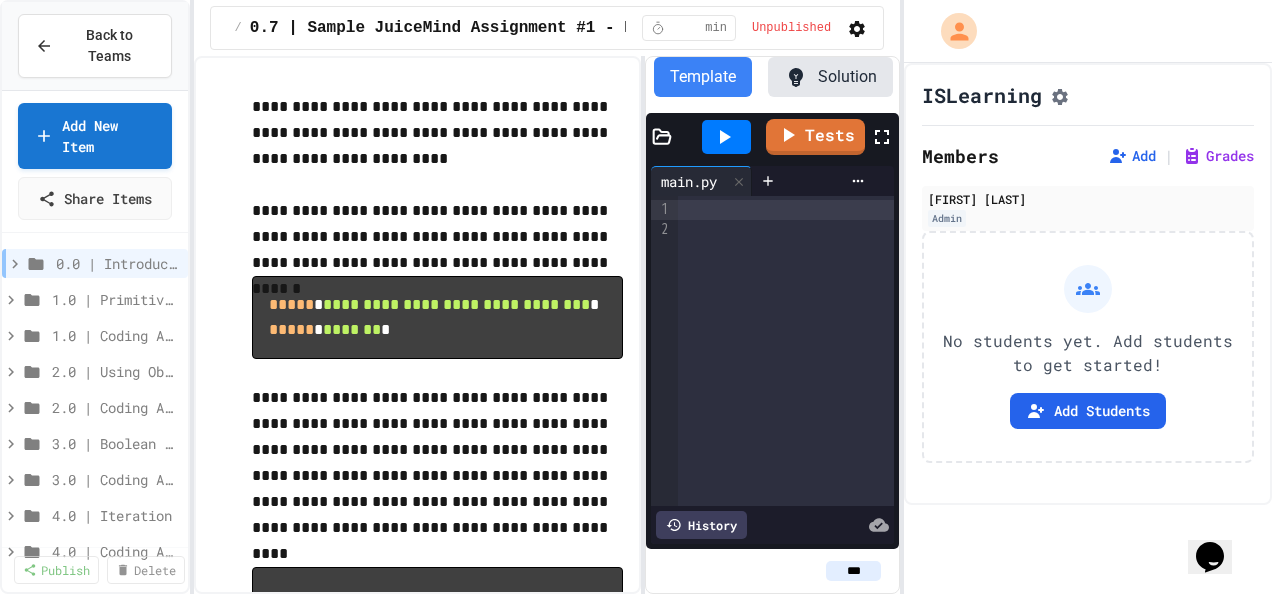 click at bounding box center (886, 634) 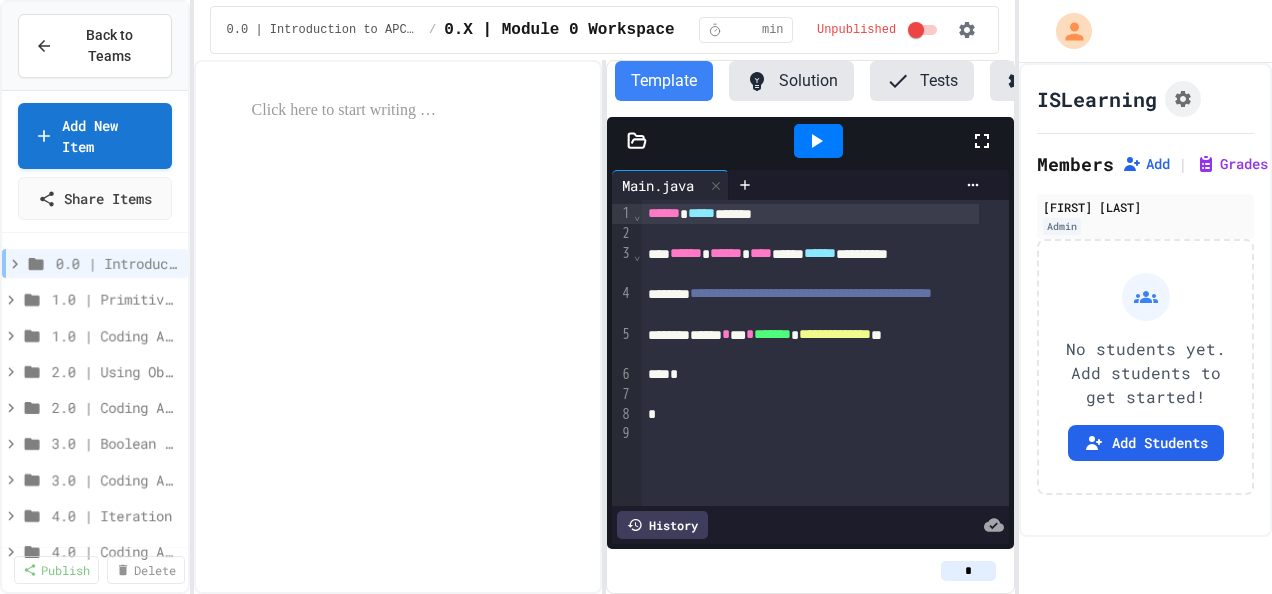 scroll, scrollTop: 0, scrollLeft: 0, axis: both 